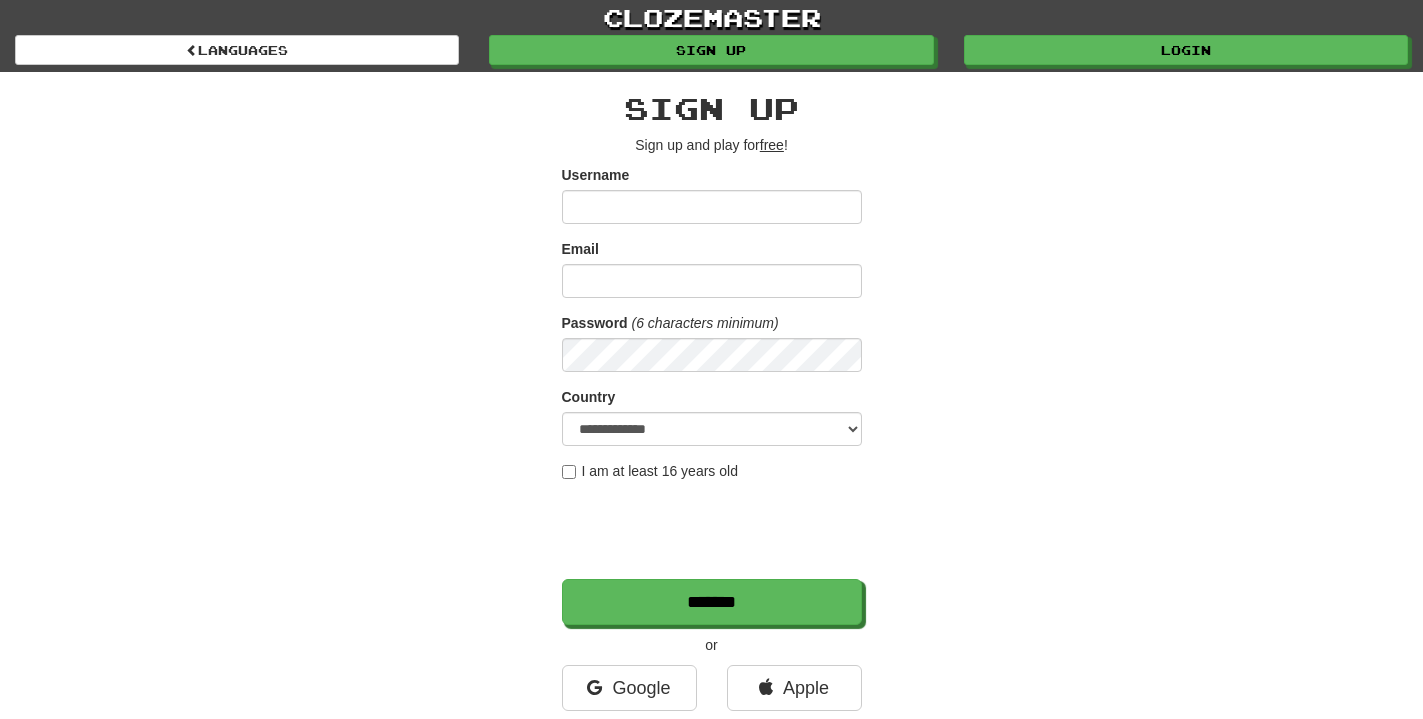 scroll, scrollTop: 0, scrollLeft: 0, axis: both 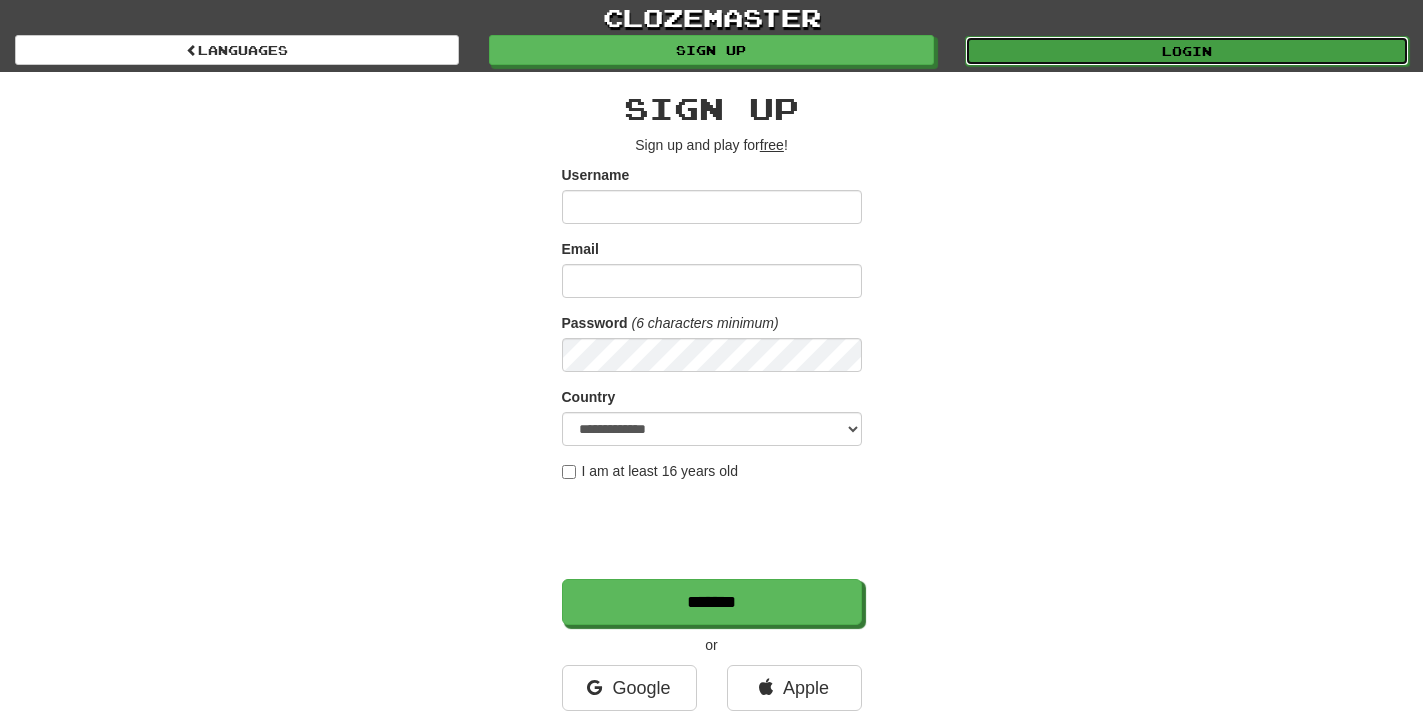 click on "Login" at bounding box center (1187, 51) 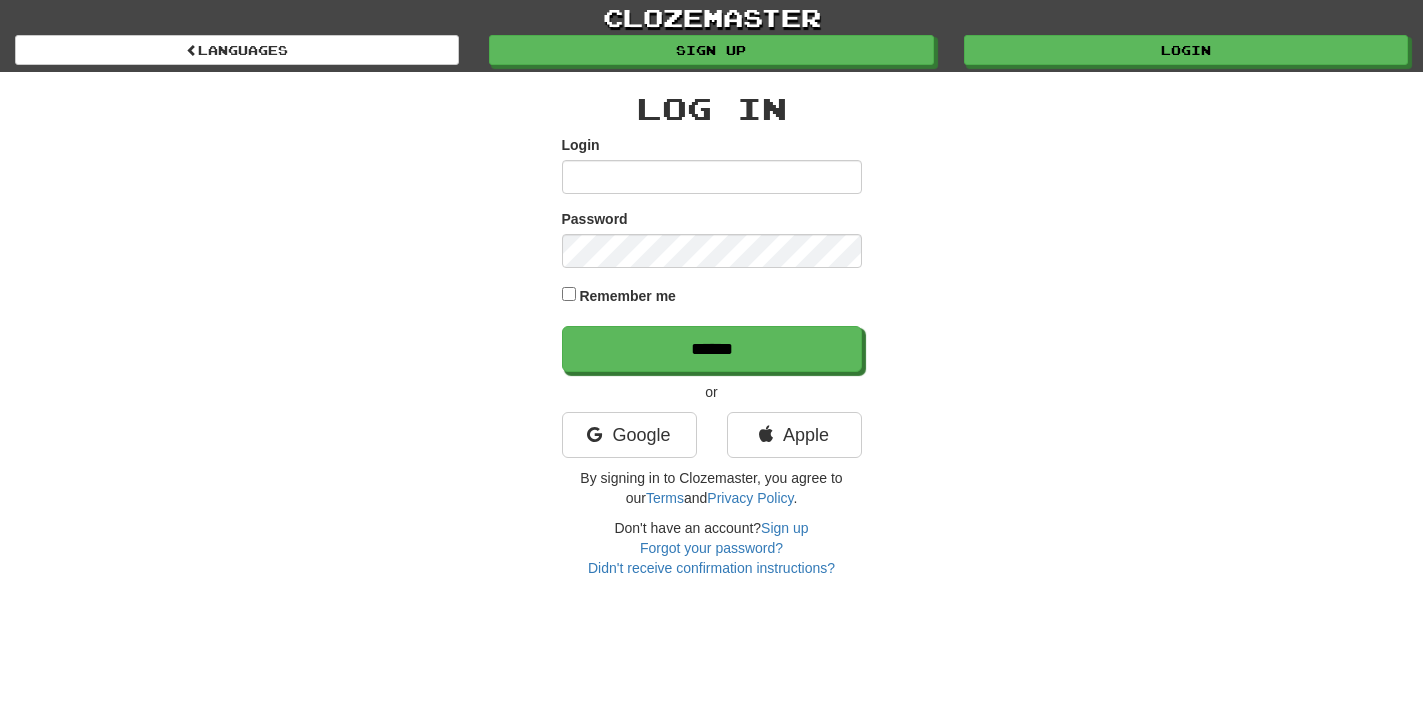 scroll, scrollTop: 0, scrollLeft: 0, axis: both 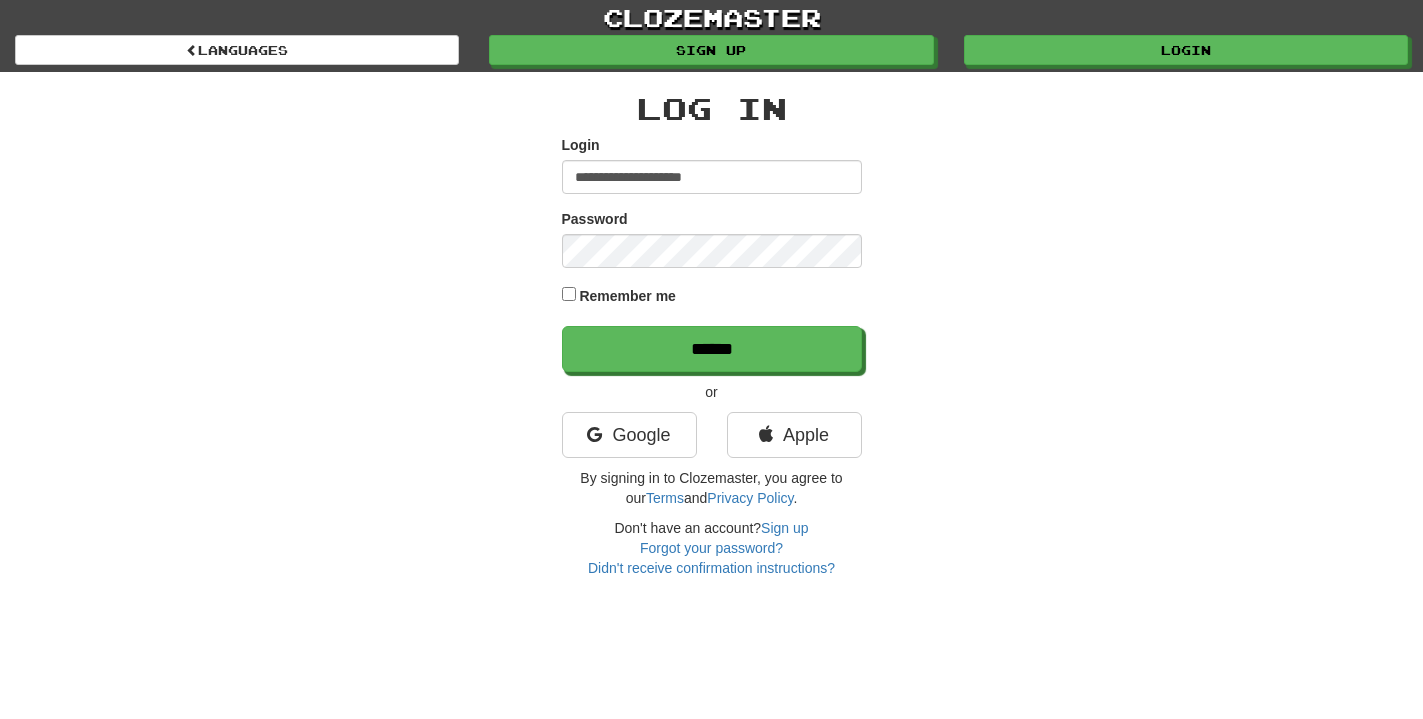 type on "**********" 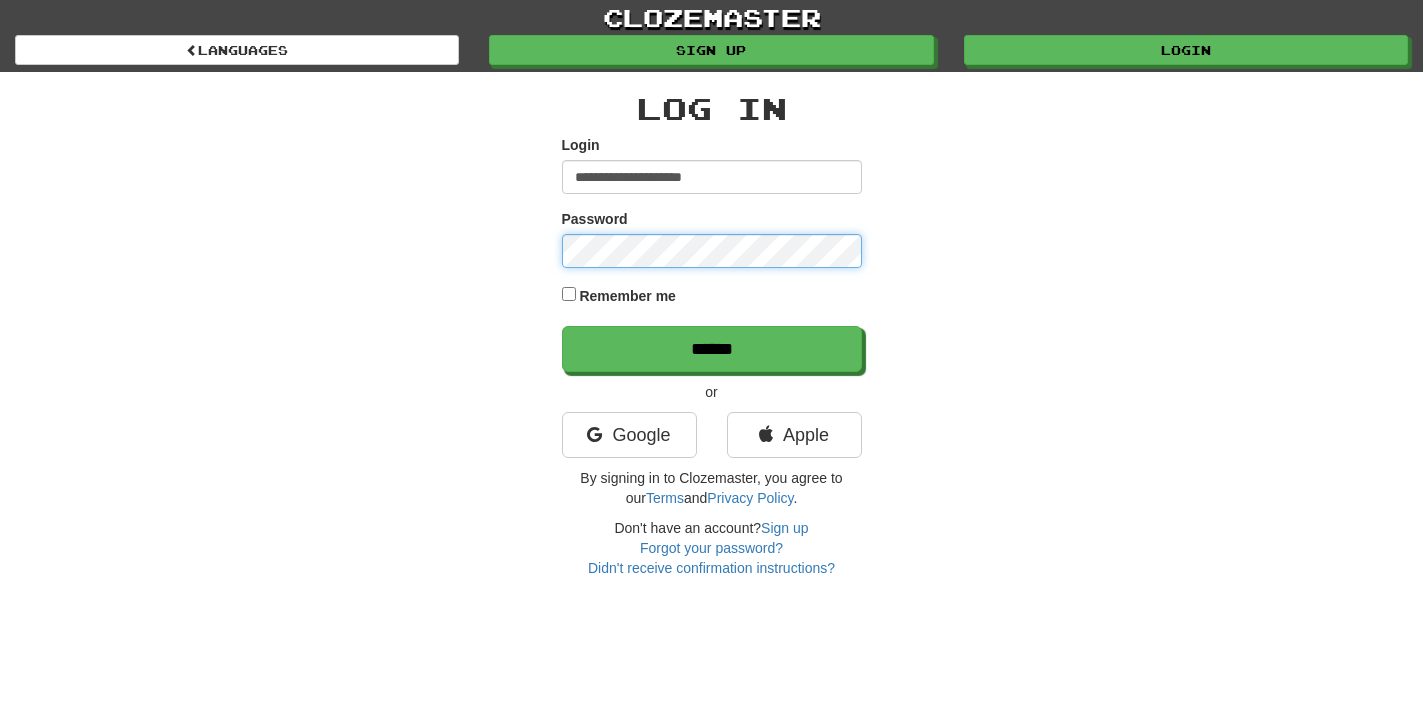 click on "******" at bounding box center [712, 349] 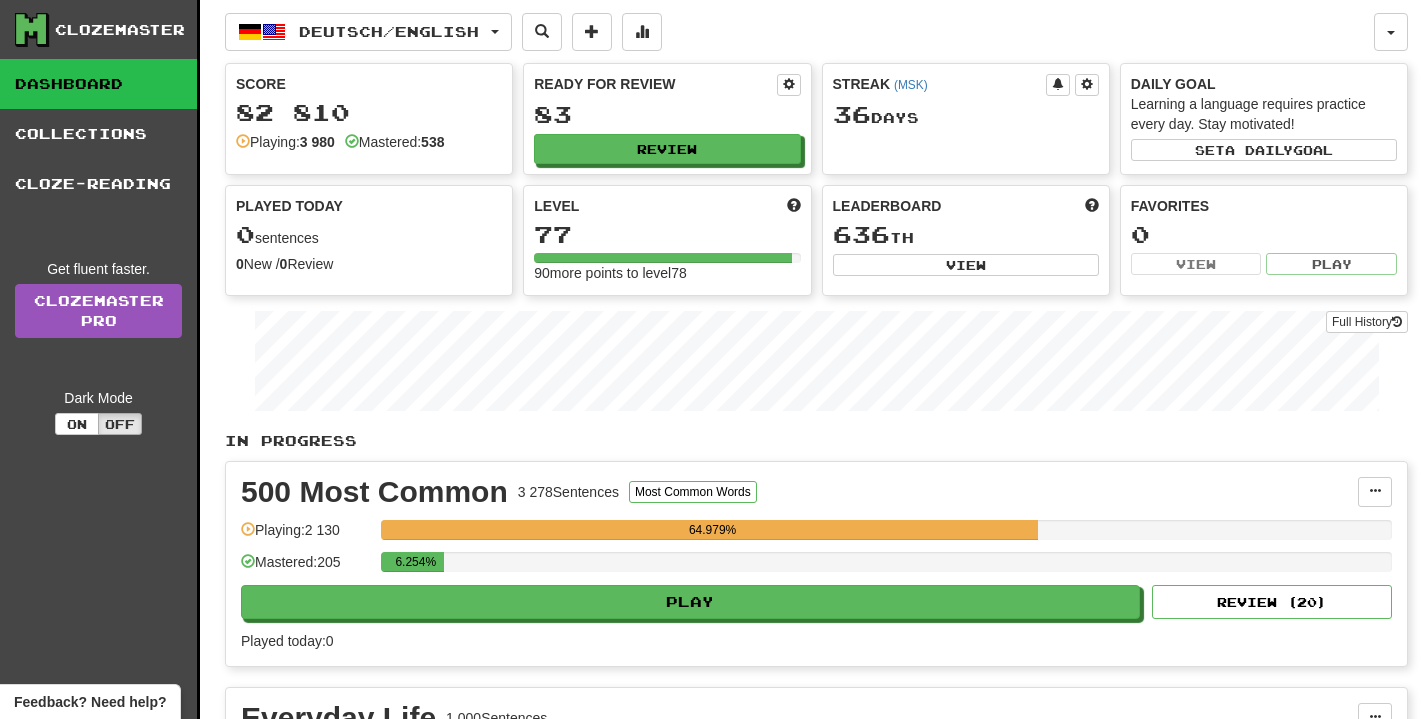 scroll, scrollTop: 0, scrollLeft: 0, axis: both 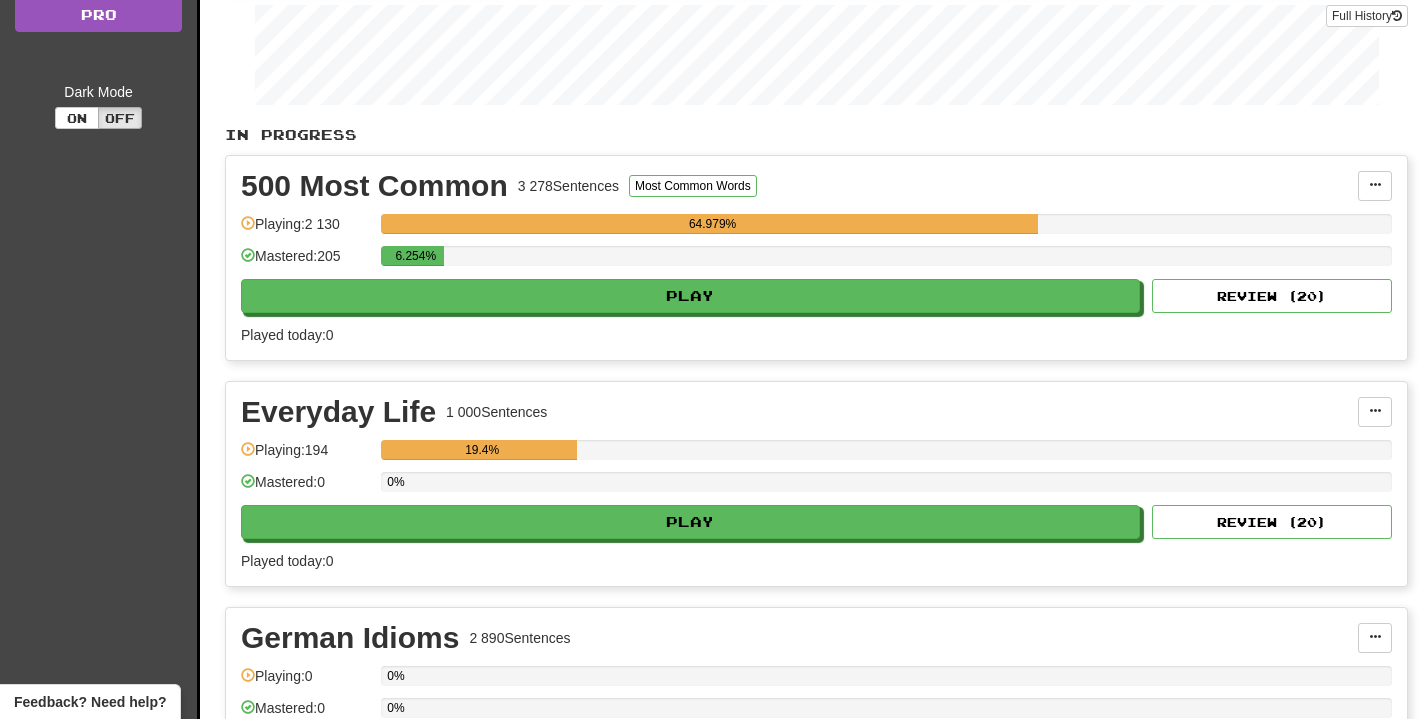 click on "6.254%" at bounding box center (886, 262) 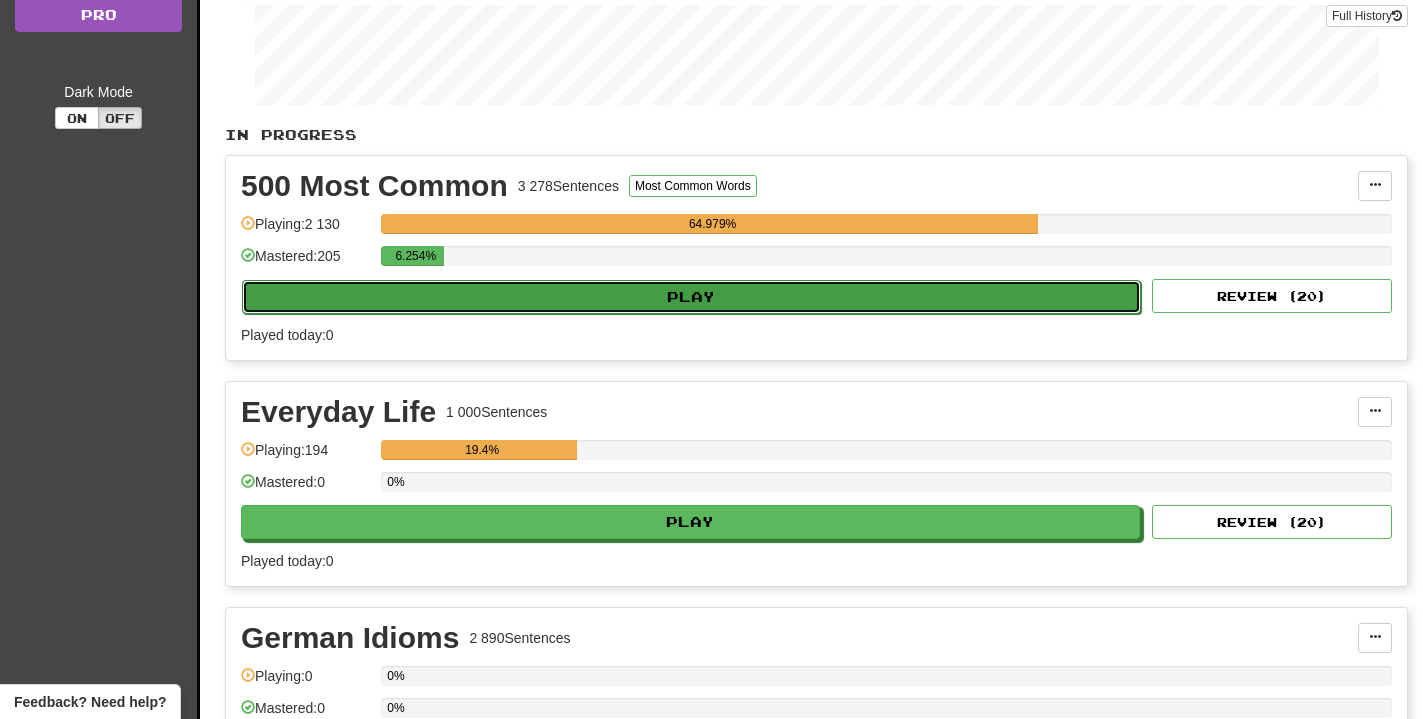 click on "Play" at bounding box center (691, 297) 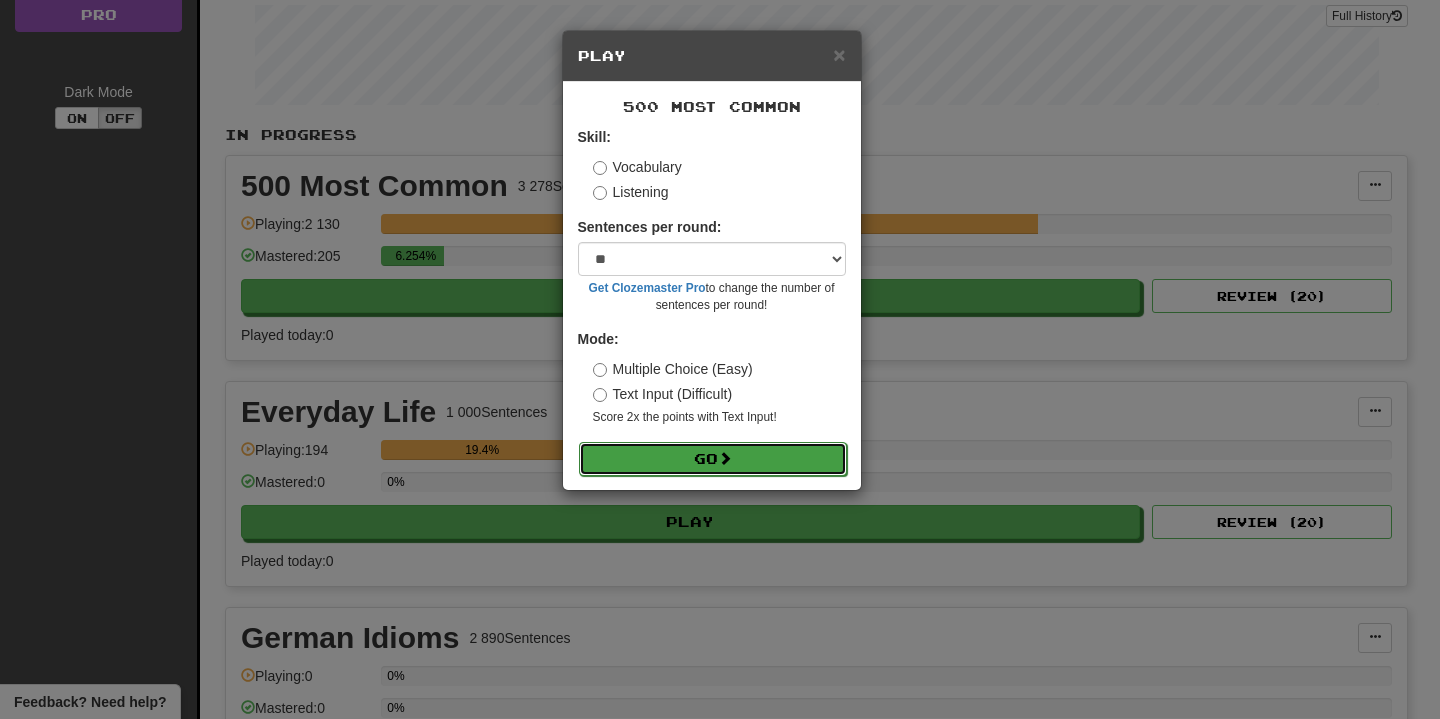 click on "Go" at bounding box center [713, 459] 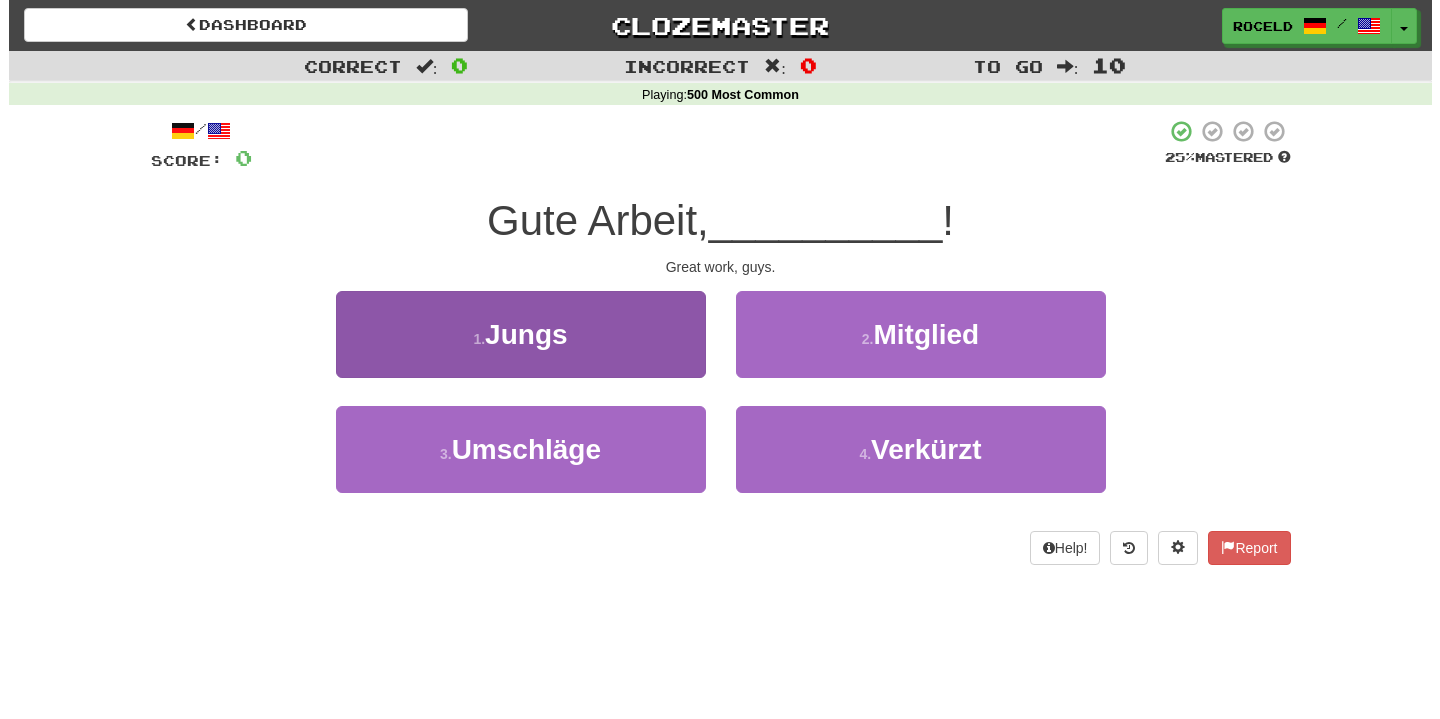 scroll, scrollTop: 0, scrollLeft: 0, axis: both 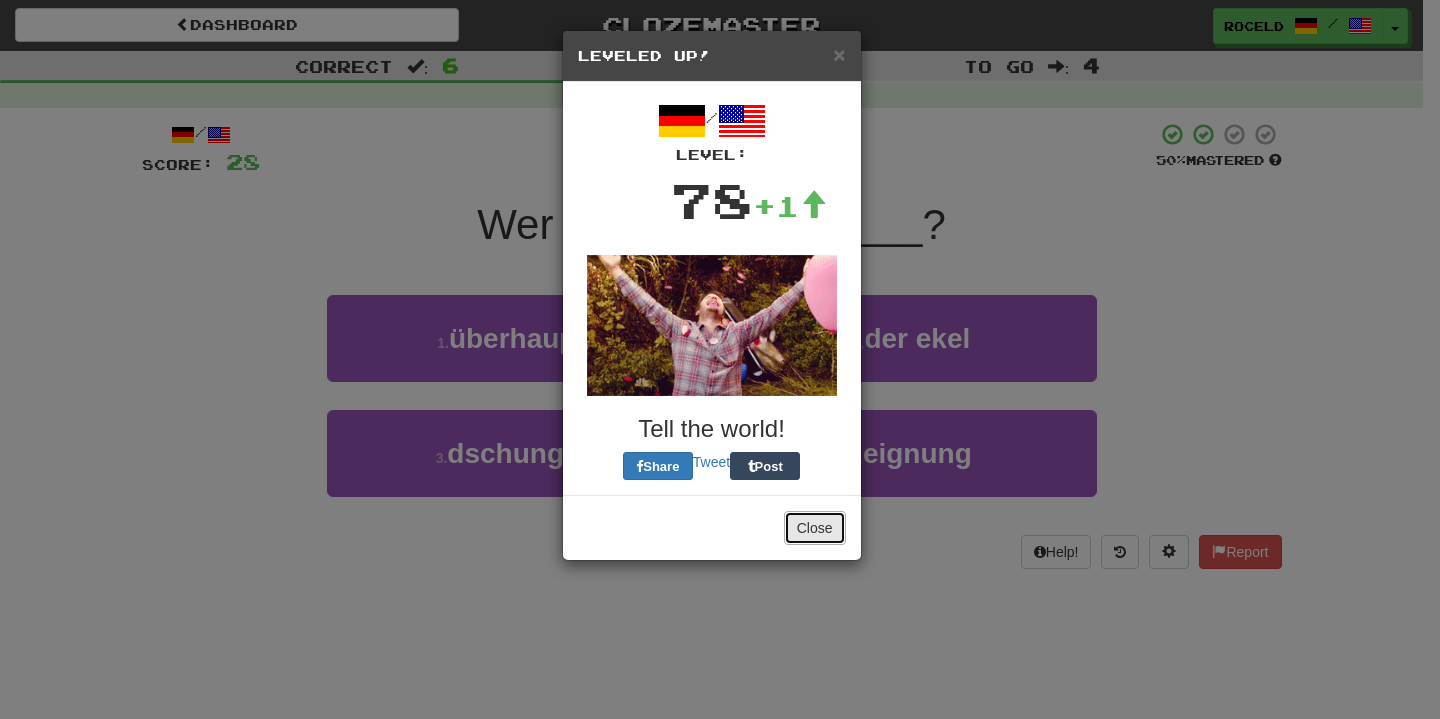 click on "Close" at bounding box center [815, 528] 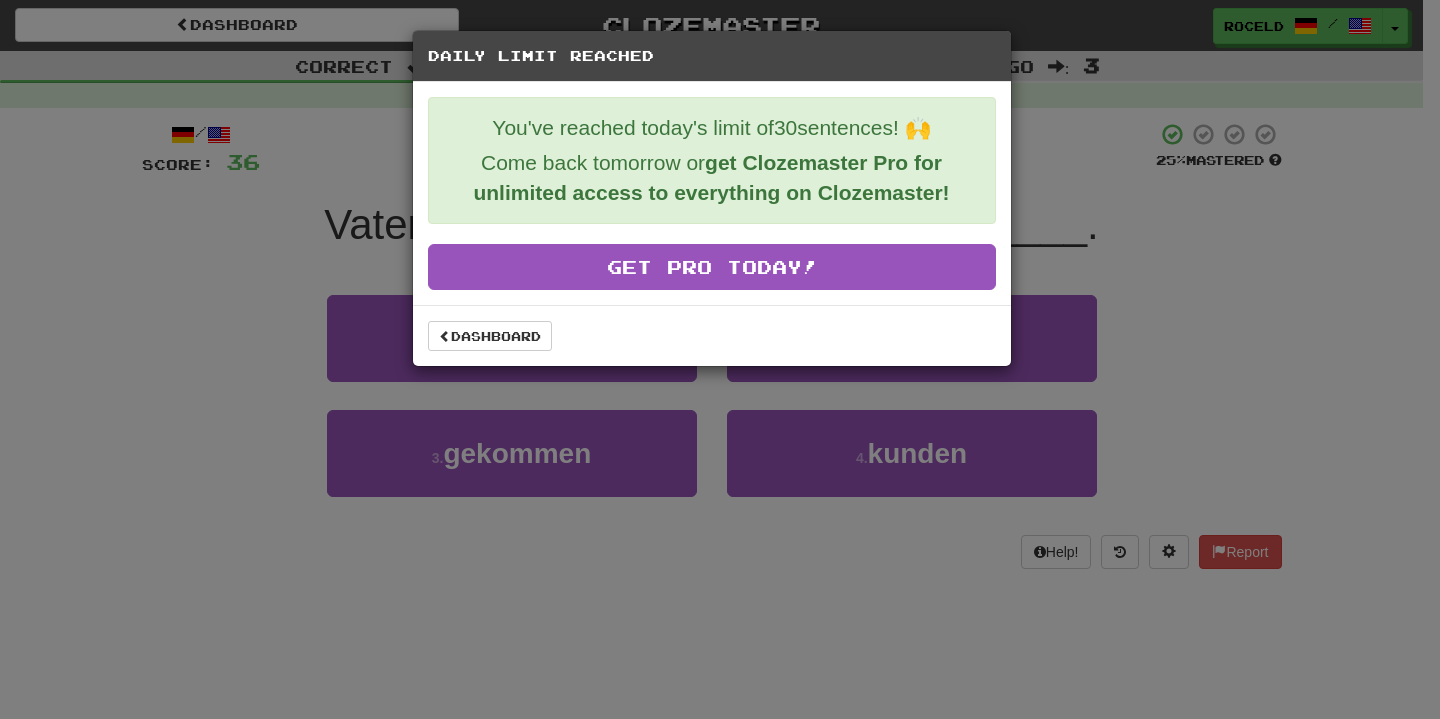 click on "Daily Limit Reached You've reached today's limit of  30  sentences! 🙌  Come back tomorrow or  get Clozemaster Pro for unlimited access to everything on Clozemaster! Get Pro Today! Dashboard" at bounding box center (712, 198) 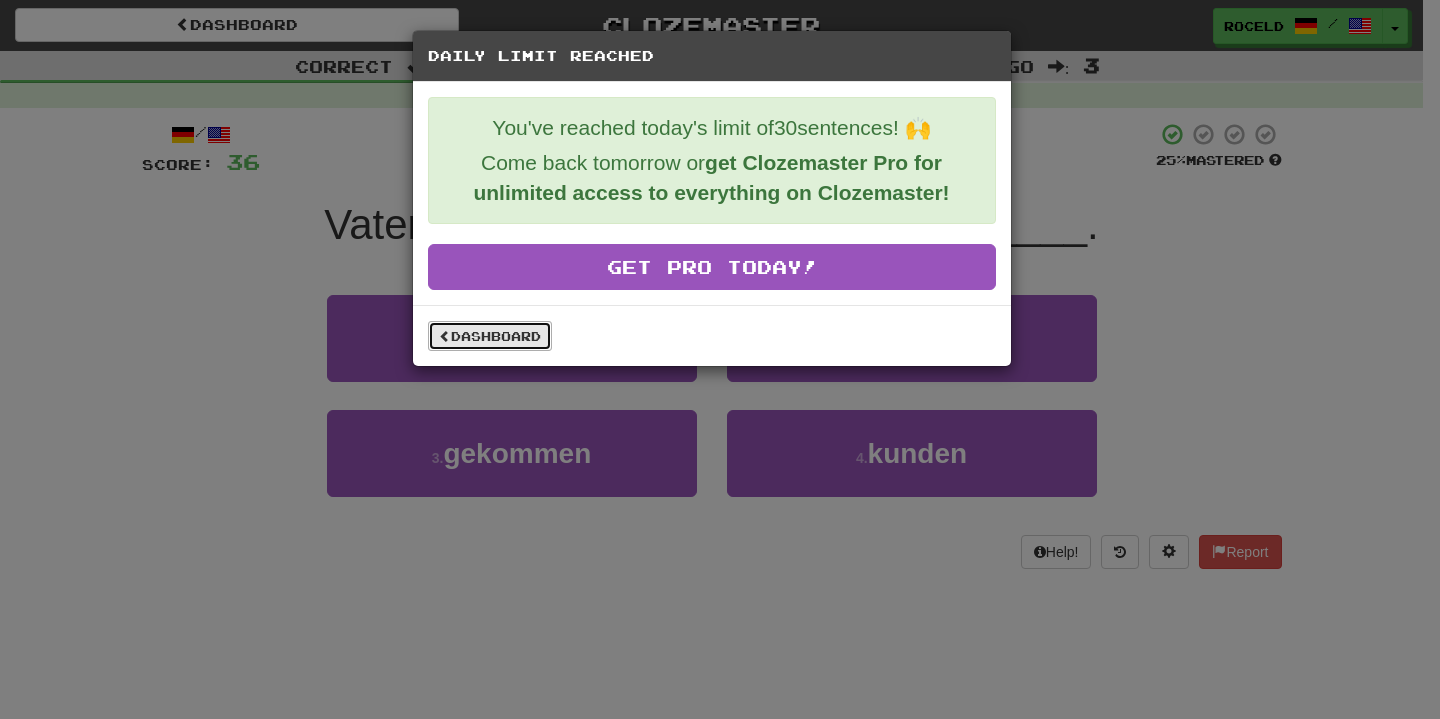 click on "Dashboard" at bounding box center (490, 336) 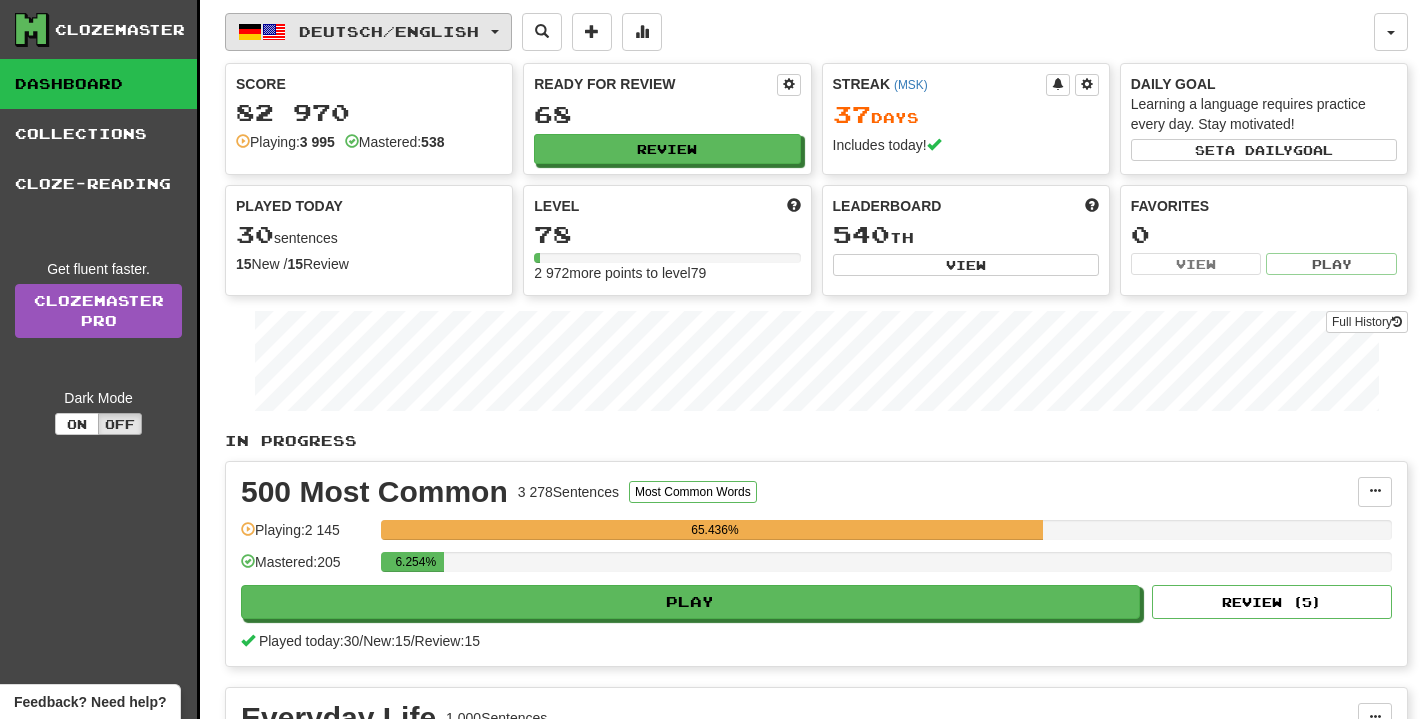 scroll, scrollTop: 0, scrollLeft: 0, axis: both 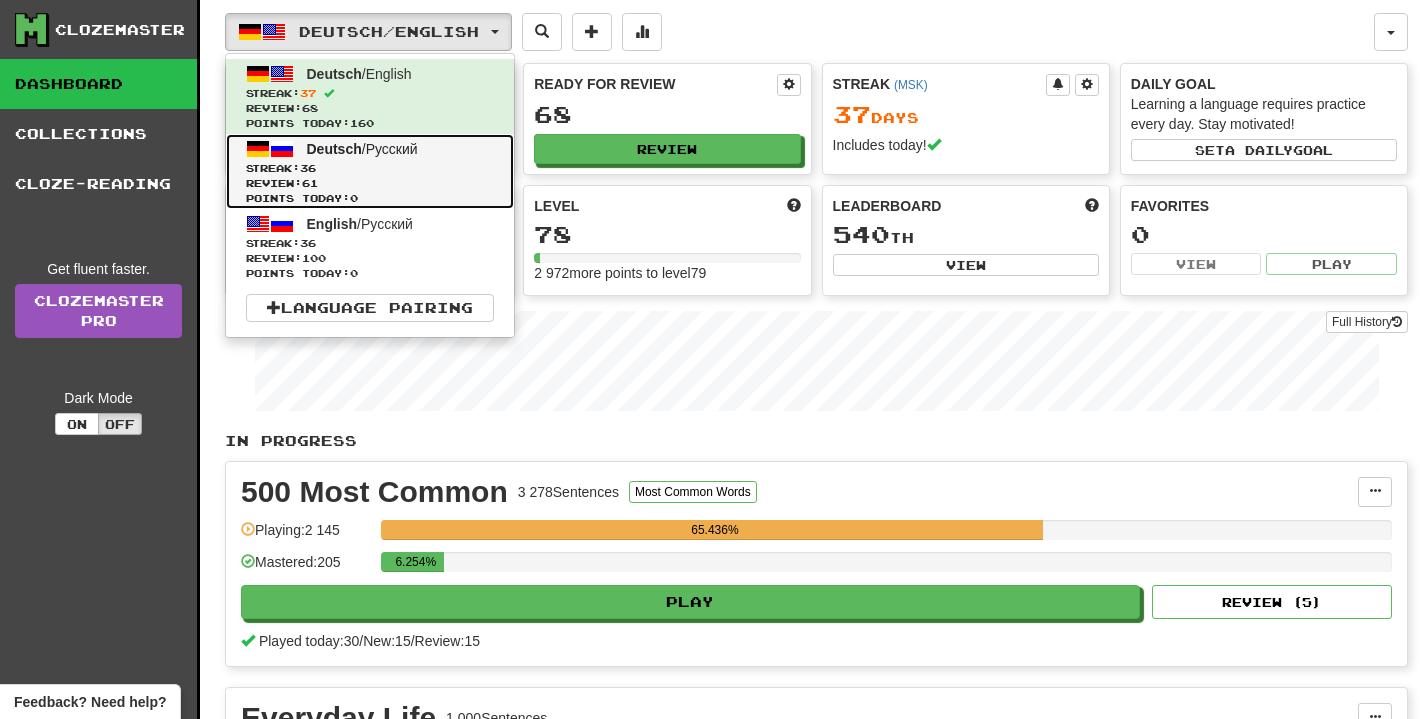 click on "Deutsch  /  Русский" at bounding box center [362, 149] 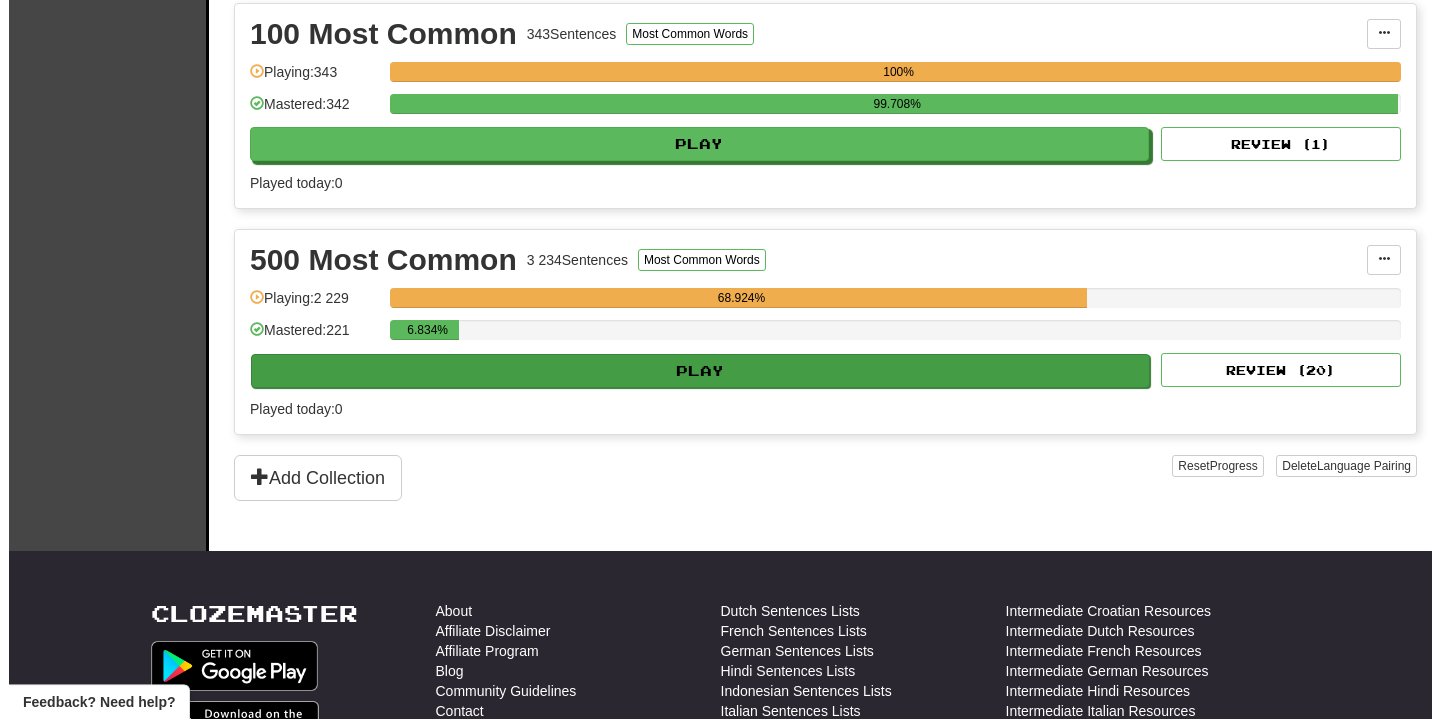 scroll, scrollTop: 510, scrollLeft: 0, axis: vertical 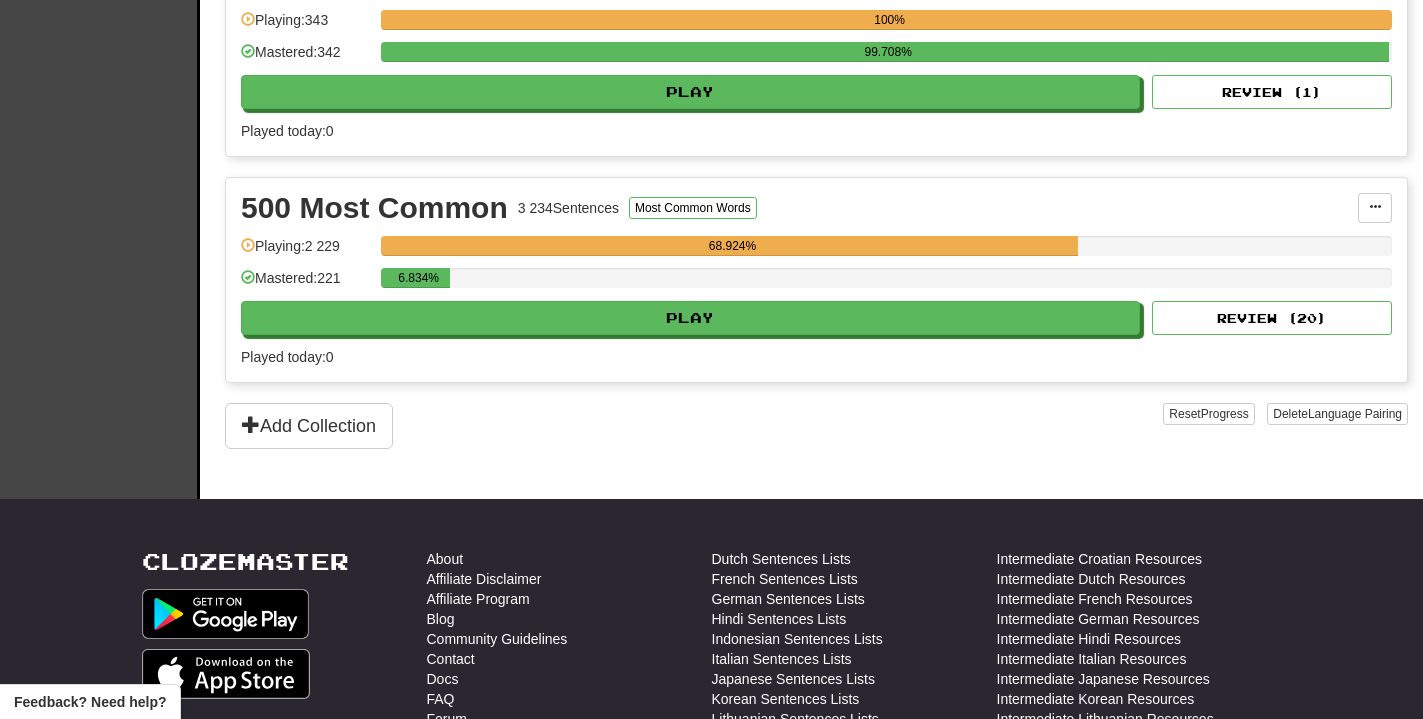 click on "6.834%" at bounding box center [886, 284] 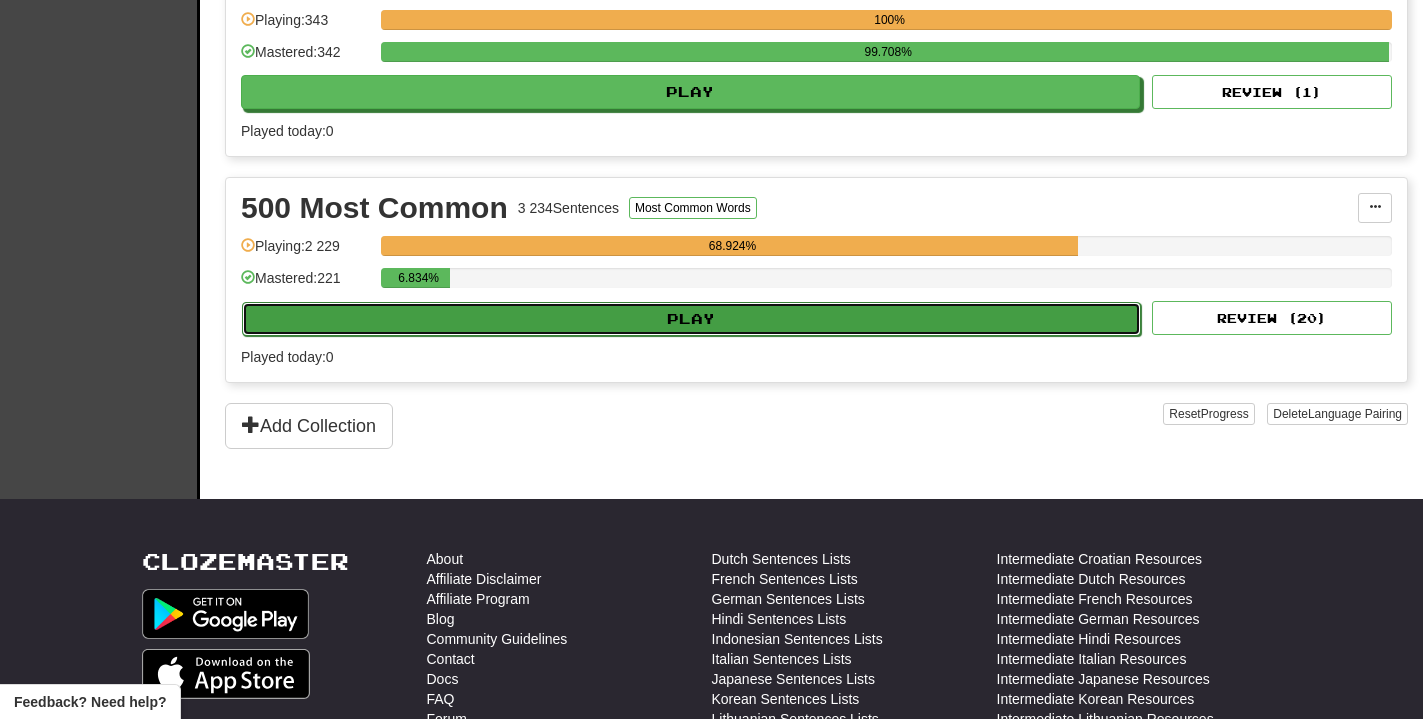 click on "Play" at bounding box center [691, 319] 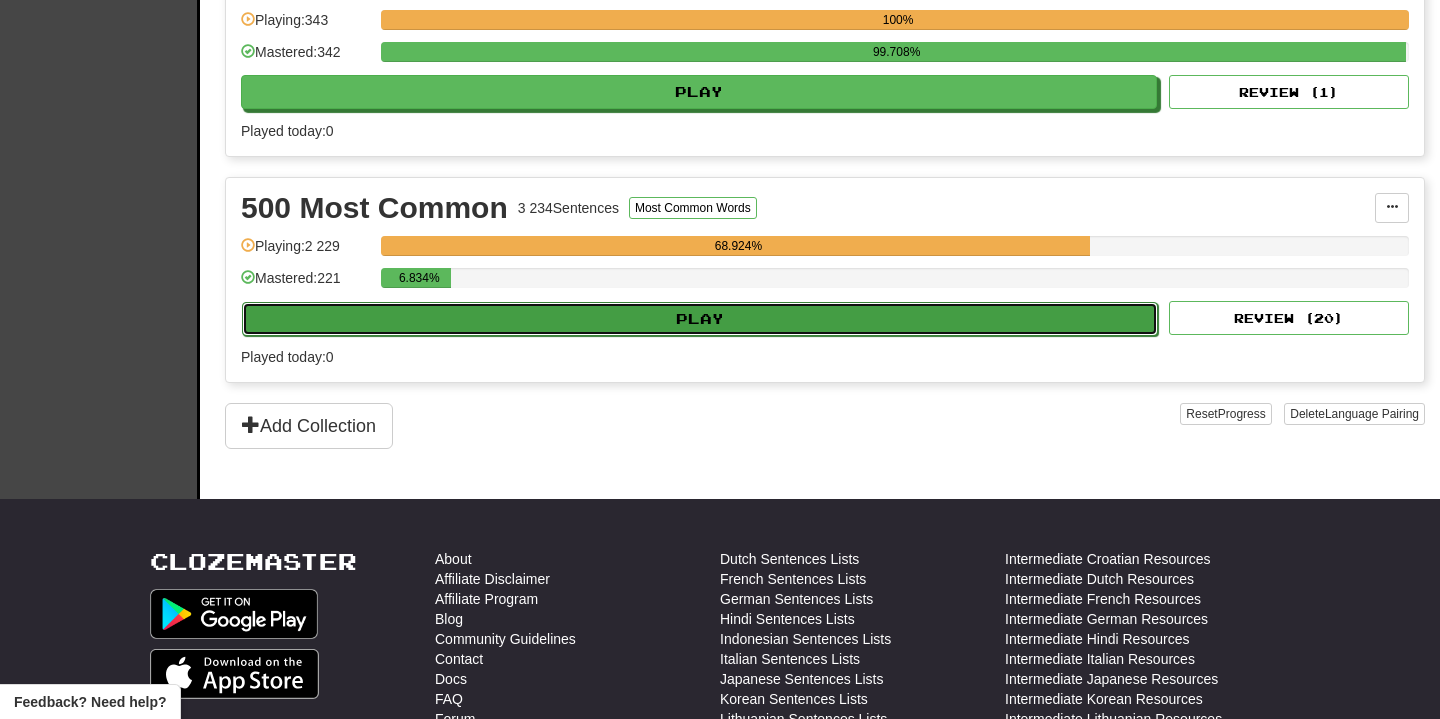 select on "**" 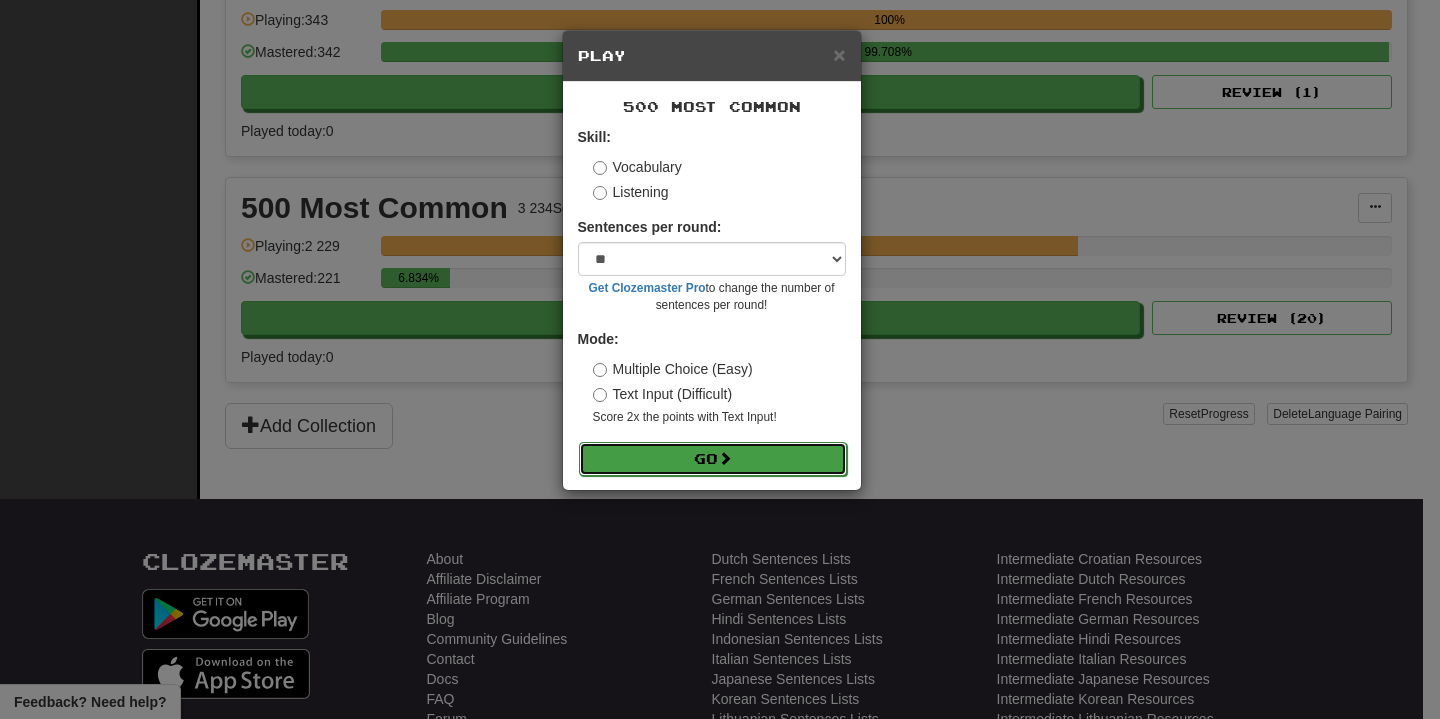 click on "Go" at bounding box center (713, 459) 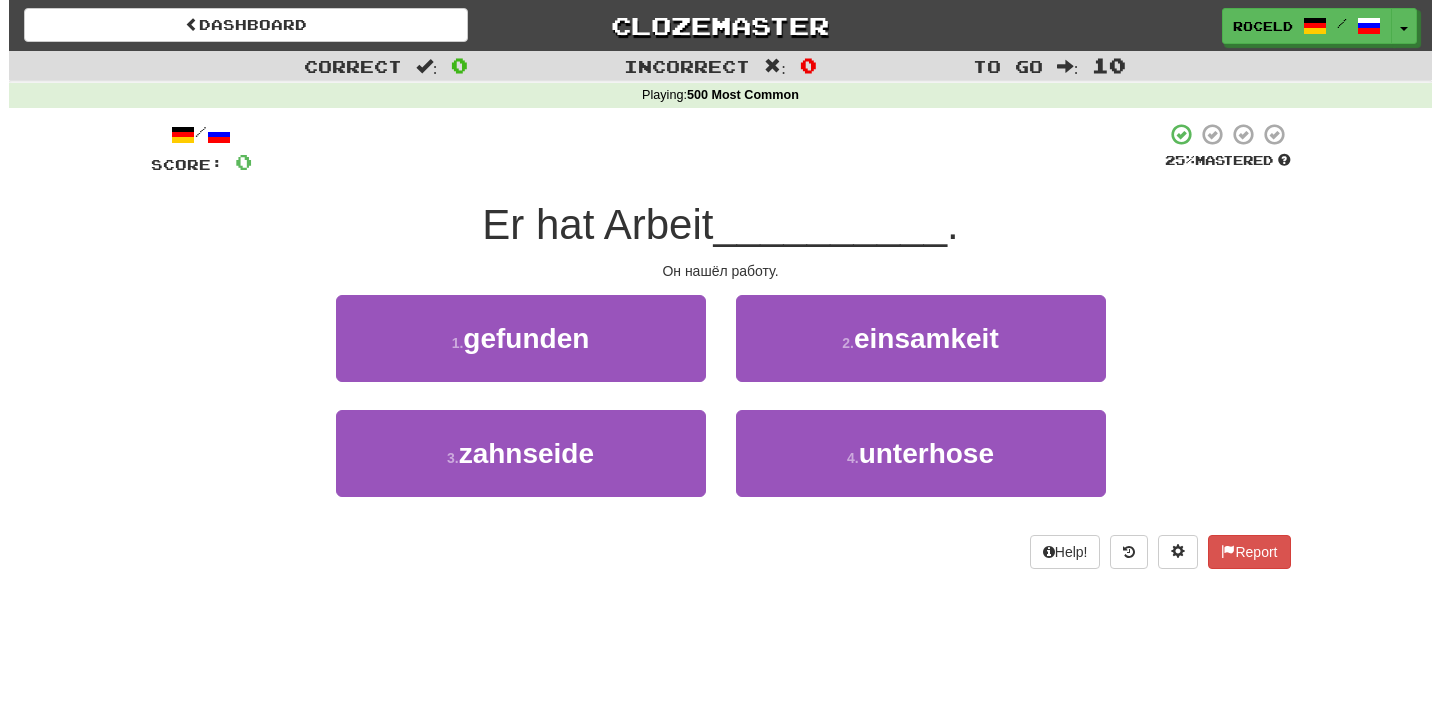 scroll, scrollTop: 0, scrollLeft: 0, axis: both 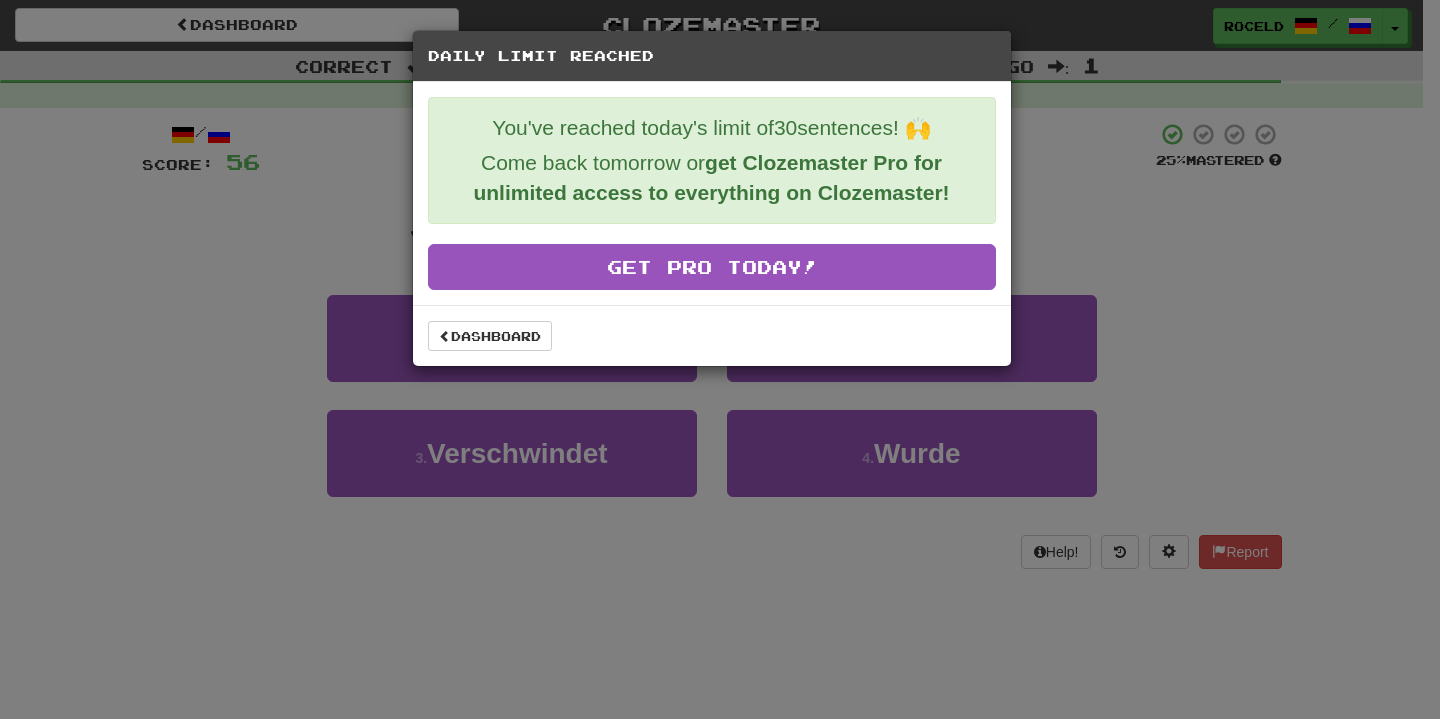 click on "You've reached today's limit of  30  sentences! 🙌  Come back tomorrow or  get Clozemaster Pro for unlimited access to everything on Clozemaster! Get Pro Today!" at bounding box center [712, 193] 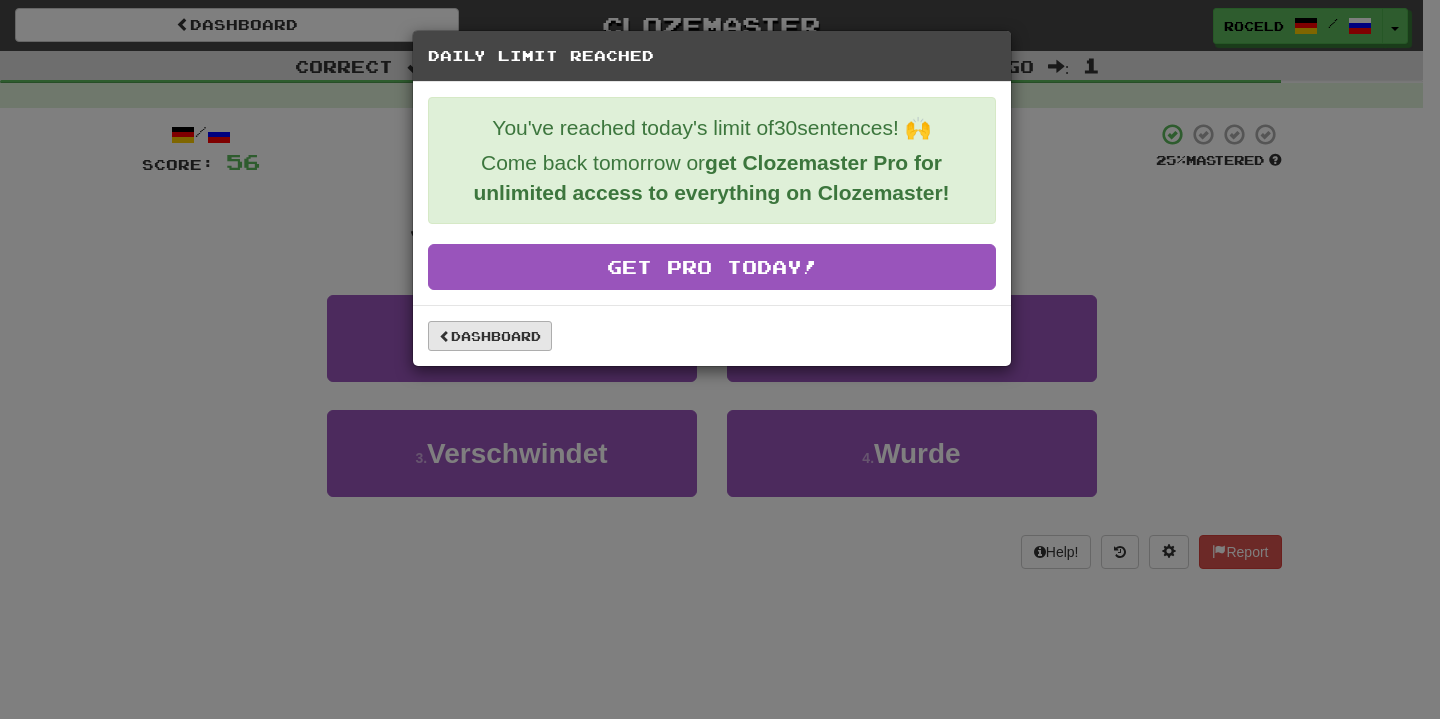 click on "Dashboard" at bounding box center [712, 335] 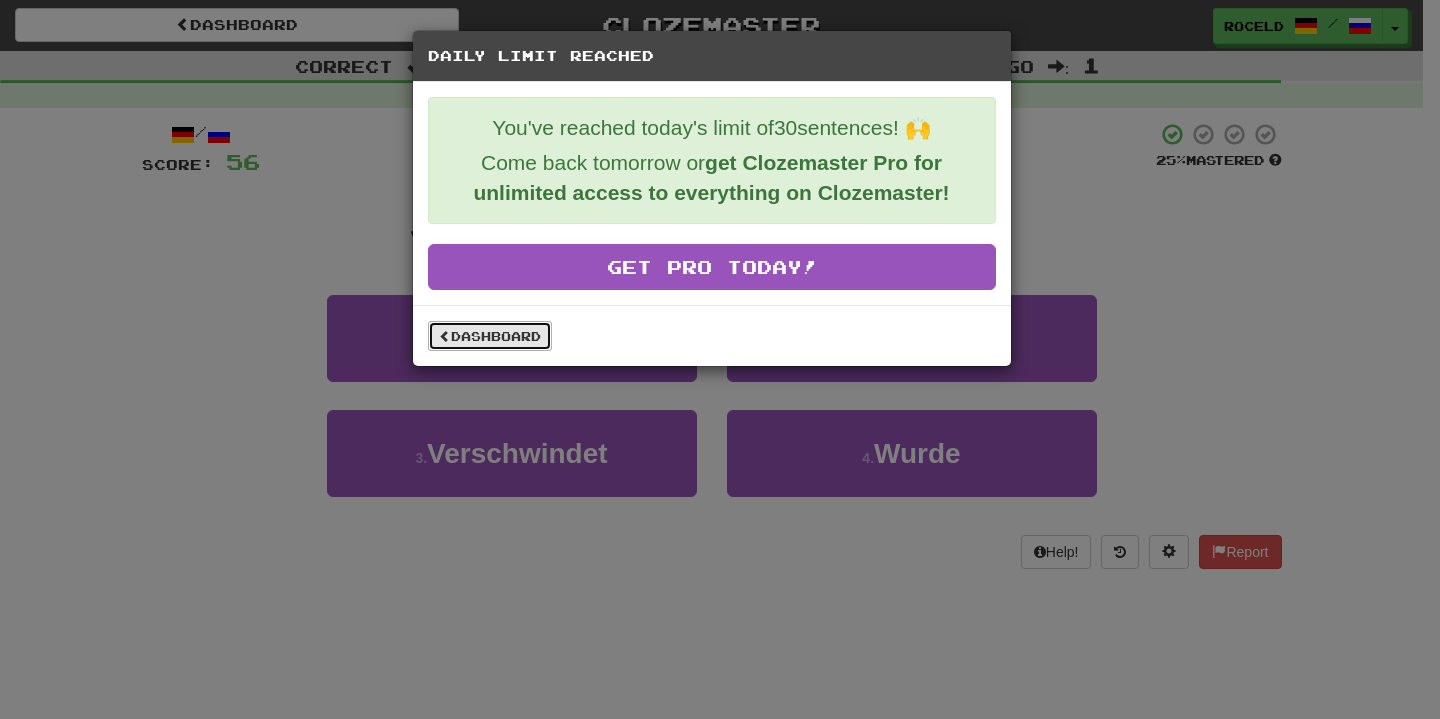 click on "Dashboard" at bounding box center [490, 336] 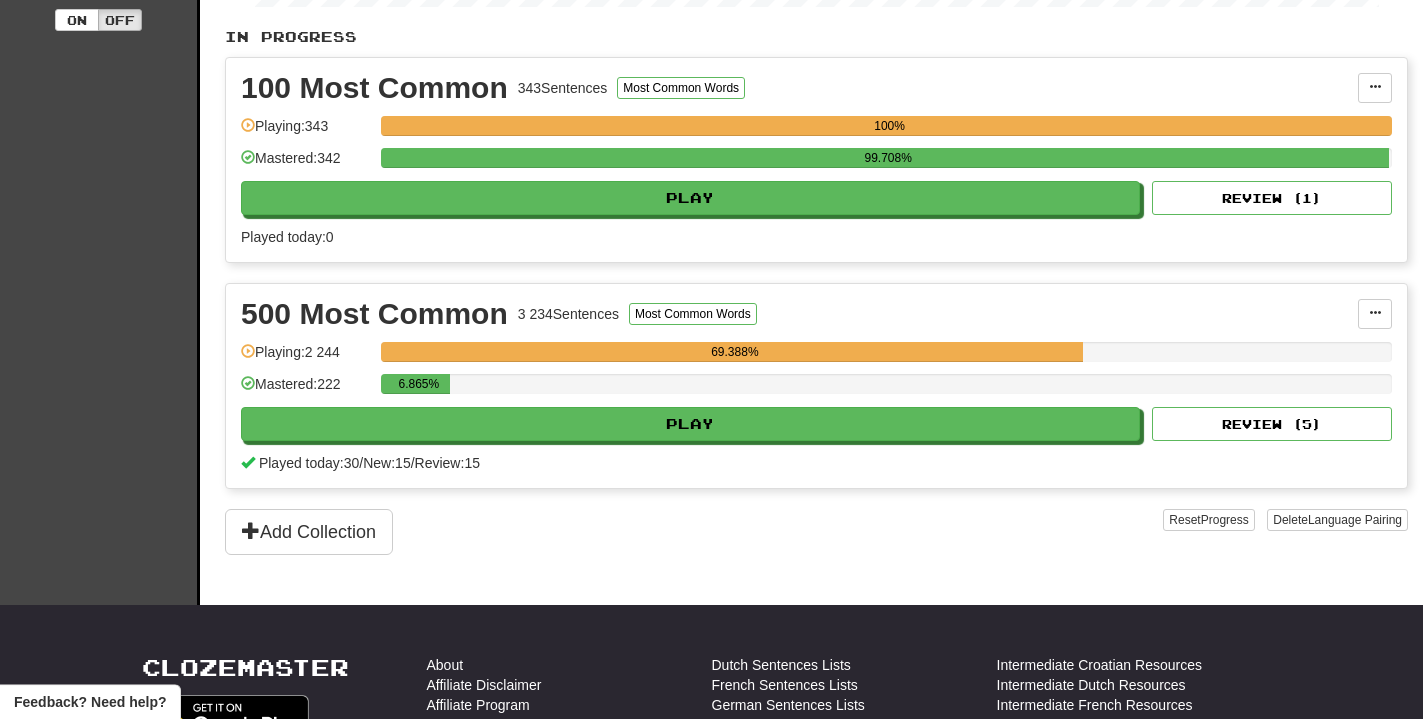 scroll, scrollTop: 0, scrollLeft: 0, axis: both 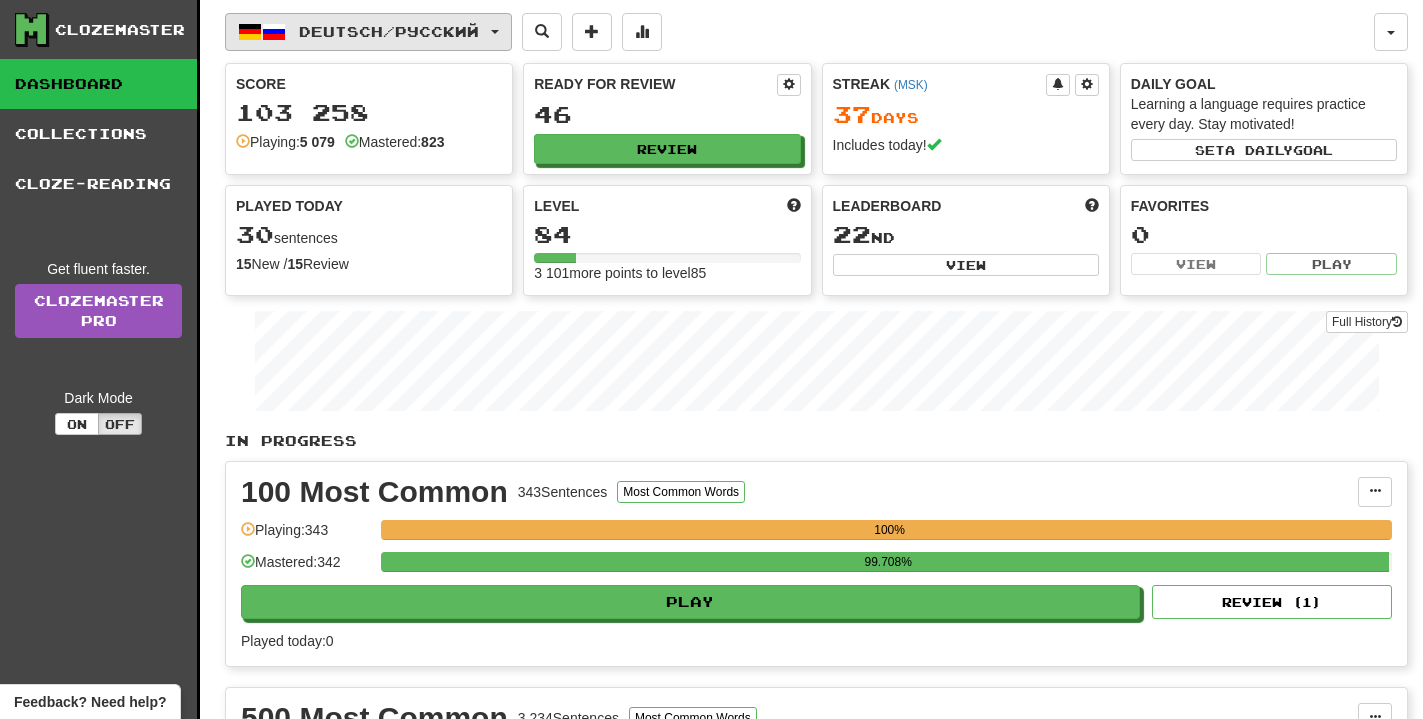 click on "Deutsch  /  Русский" at bounding box center (389, 31) 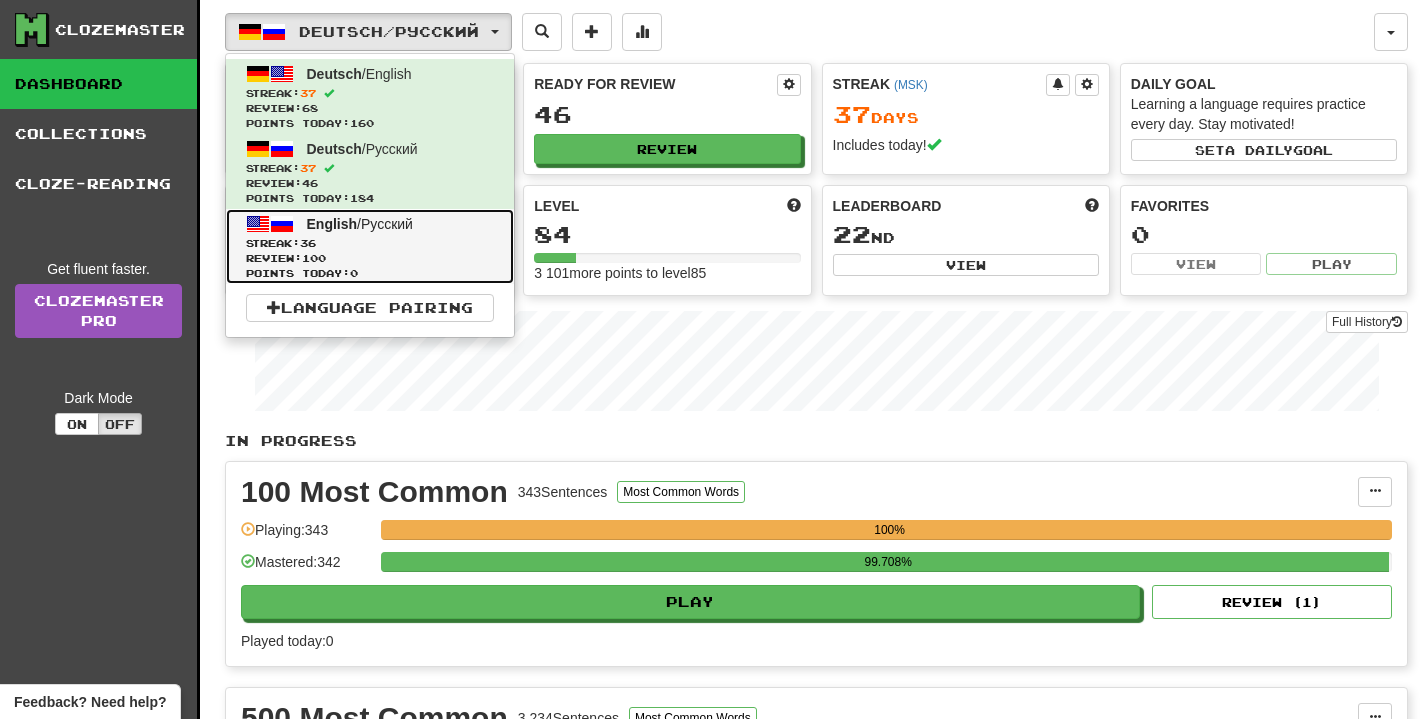 click on "English  /  Русский" at bounding box center (360, 224) 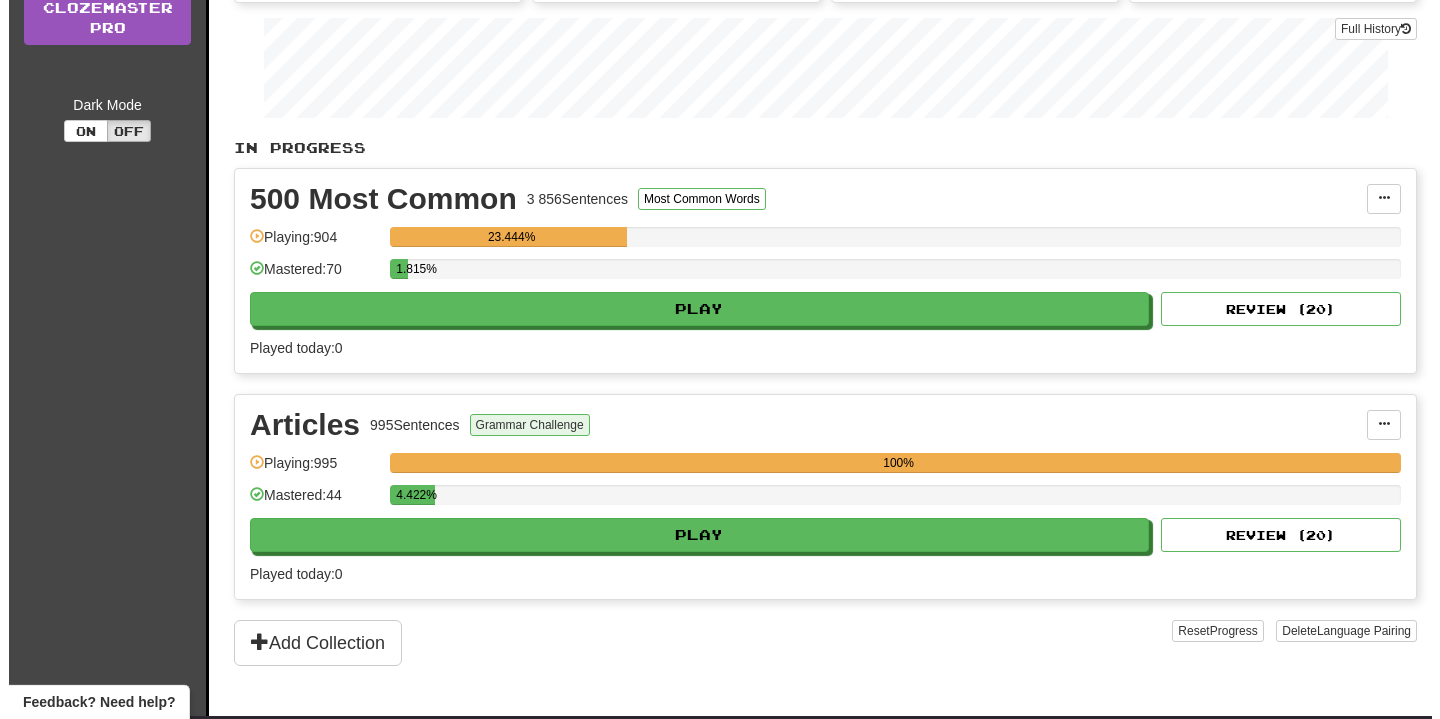 scroll, scrollTop: 306, scrollLeft: 0, axis: vertical 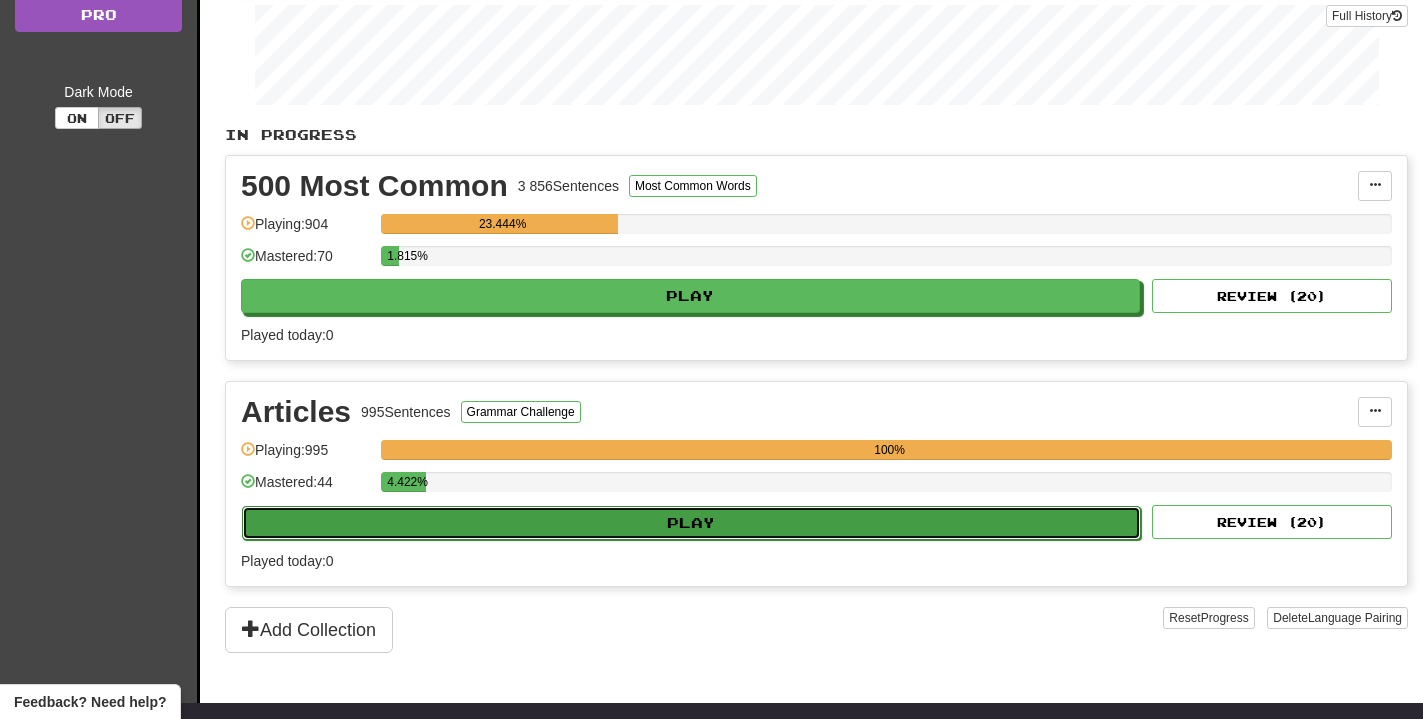 click on "Play" at bounding box center [691, 523] 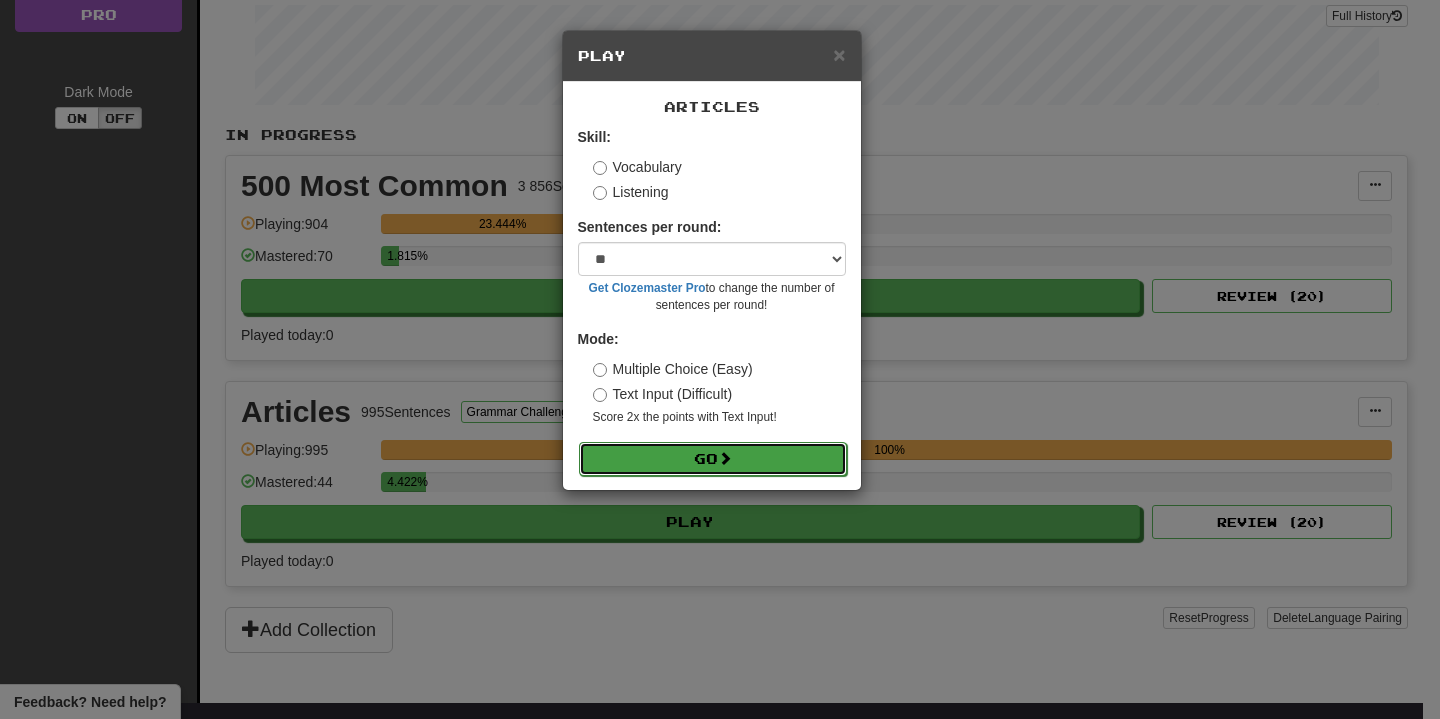 click on "Go" at bounding box center (713, 459) 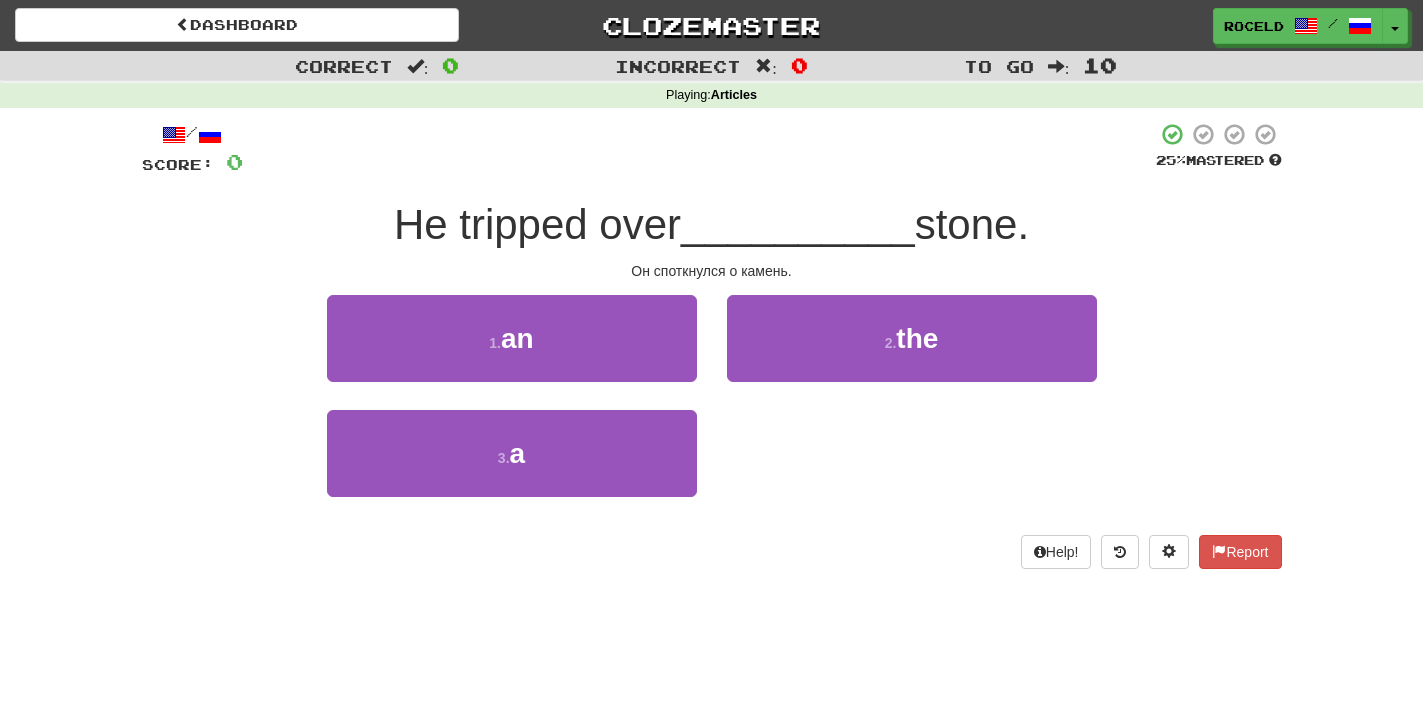 scroll, scrollTop: 0, scrollLeft: 0, axis: both 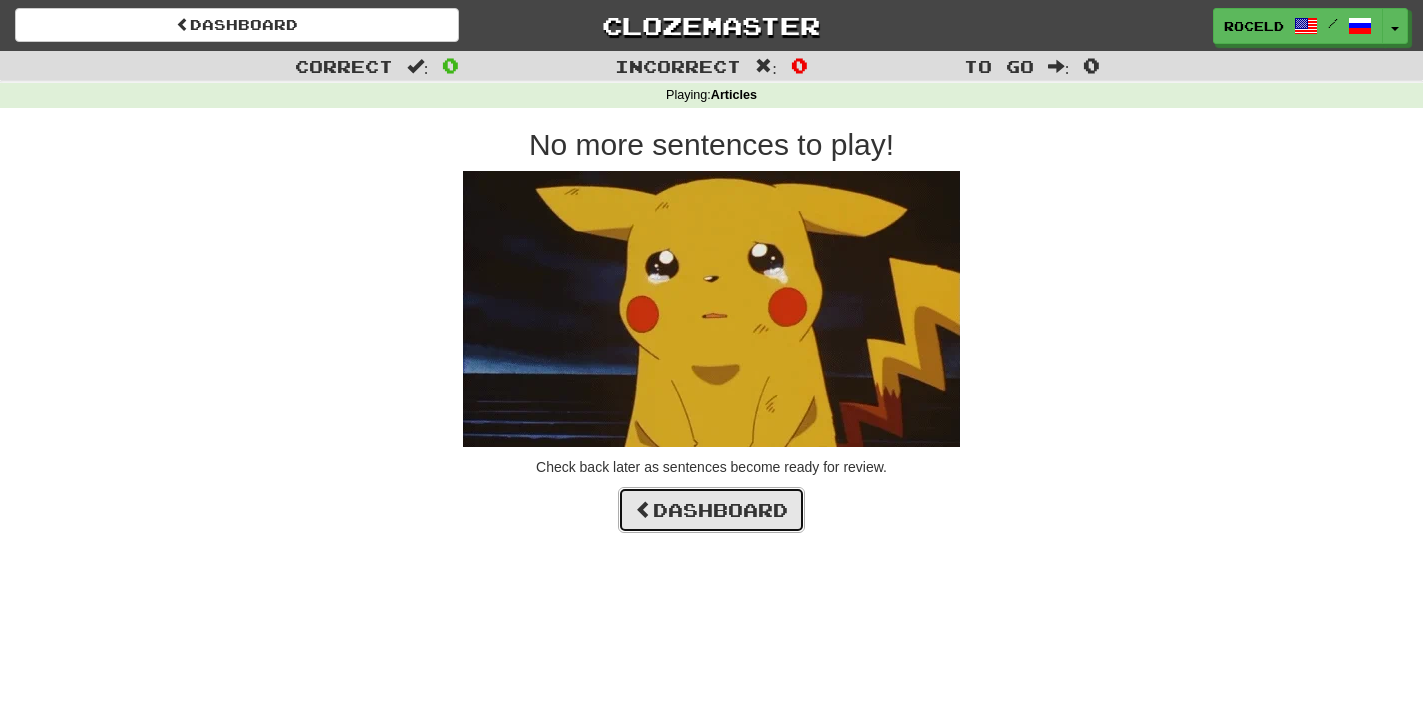 click on "Dashboard" at bounding box center (711, 510) 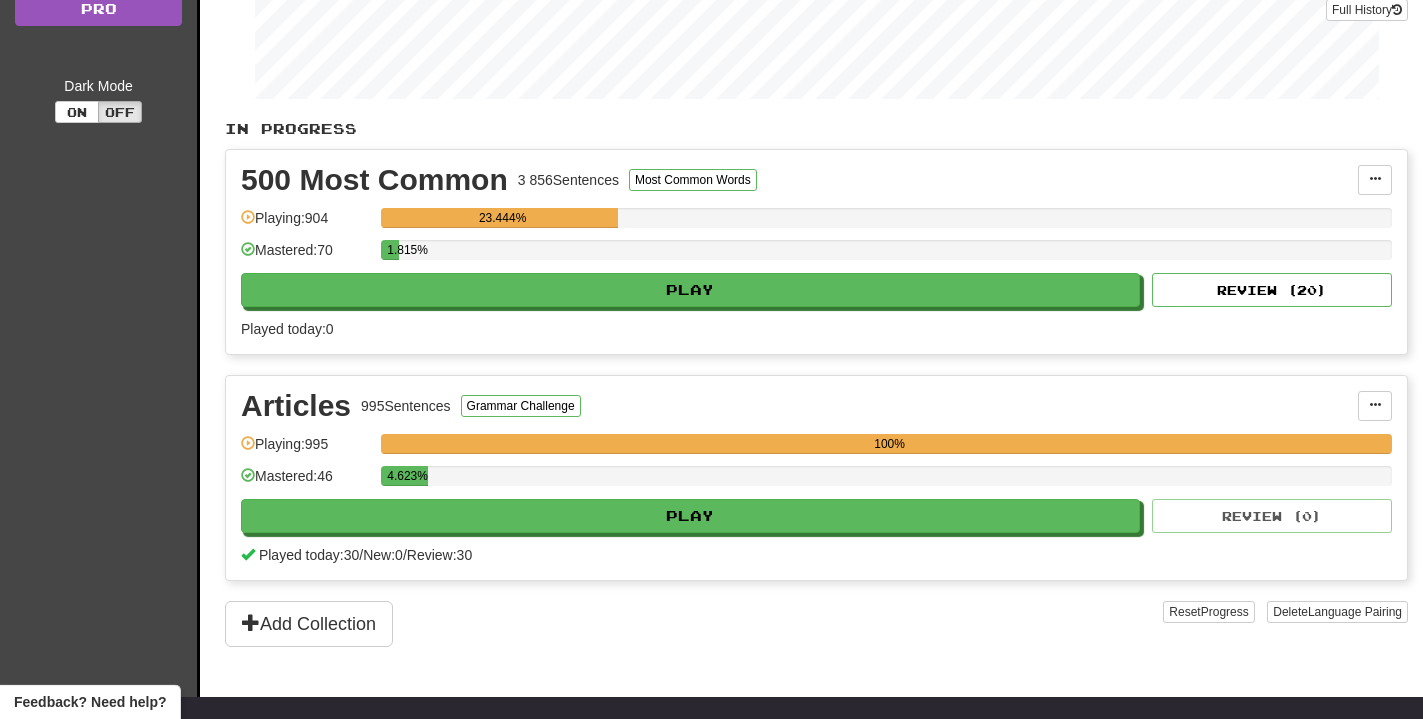 scroll, scrollTop: 306, scrollLeft: 0, axis: vertical 